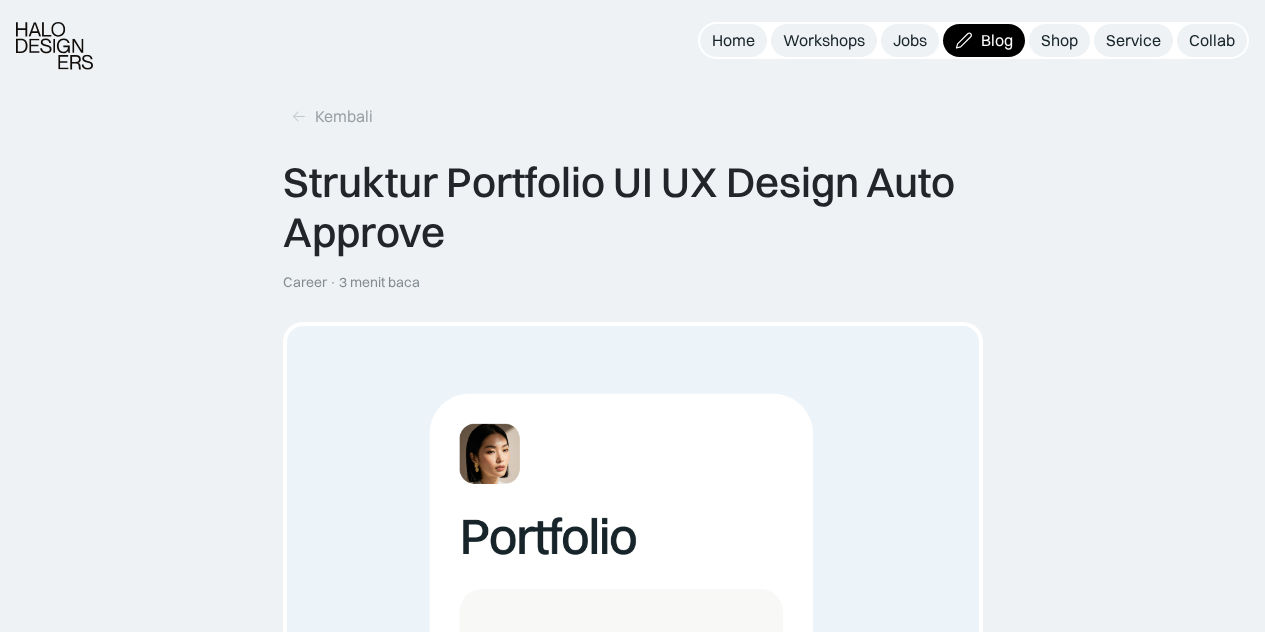 scroll, scrollTop: 1428, scrollLeft: 0, axis: vertical 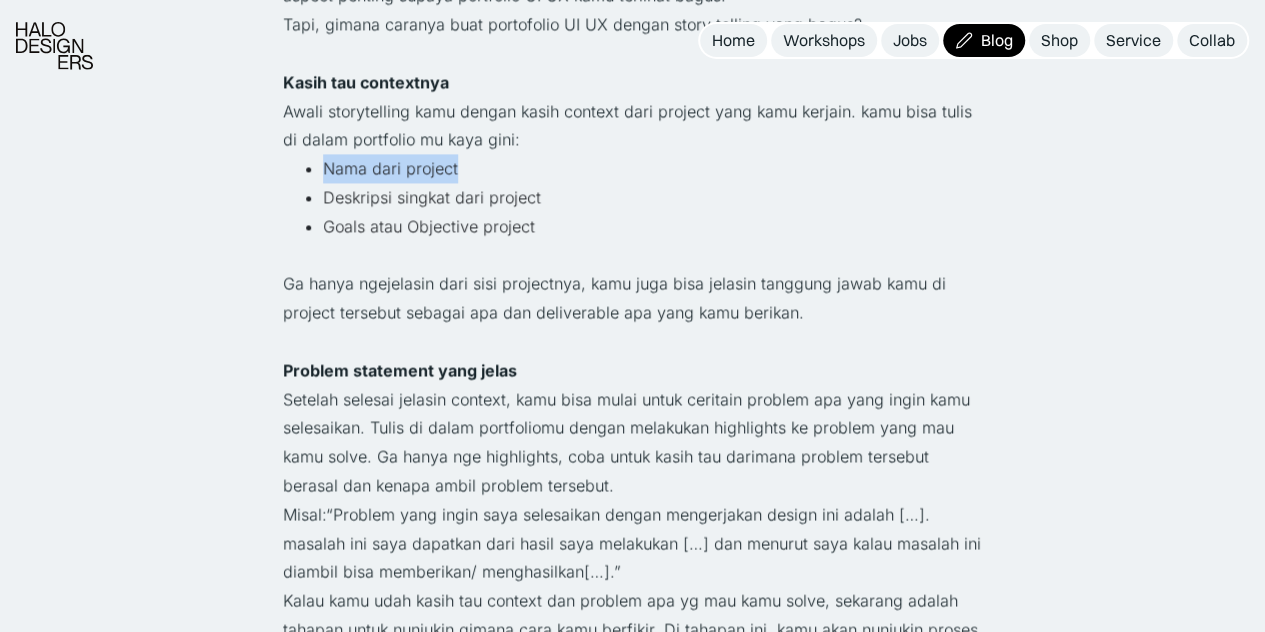 drag, startPoint x: 309, startPoint y: 171, endPoint x: 530, endPoint y: 171, distance: 221 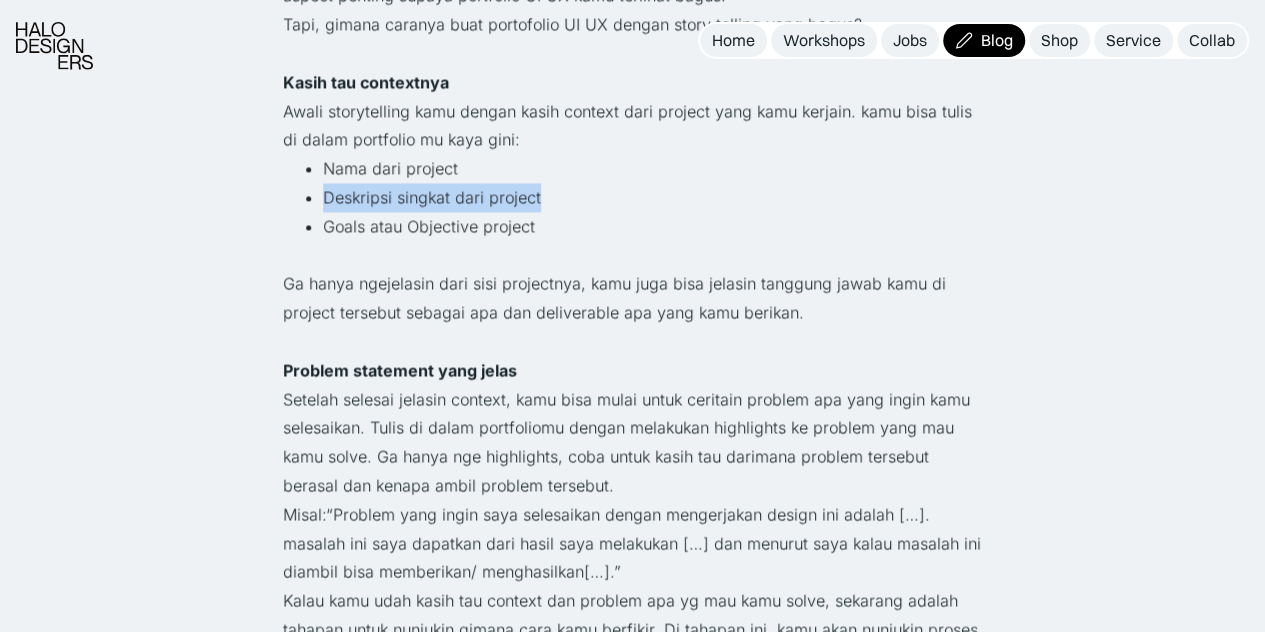 drag, startPoint x: 318, startPoint y: 195, endPoint x: 671, endPoint y: 194, distance: 353.0014 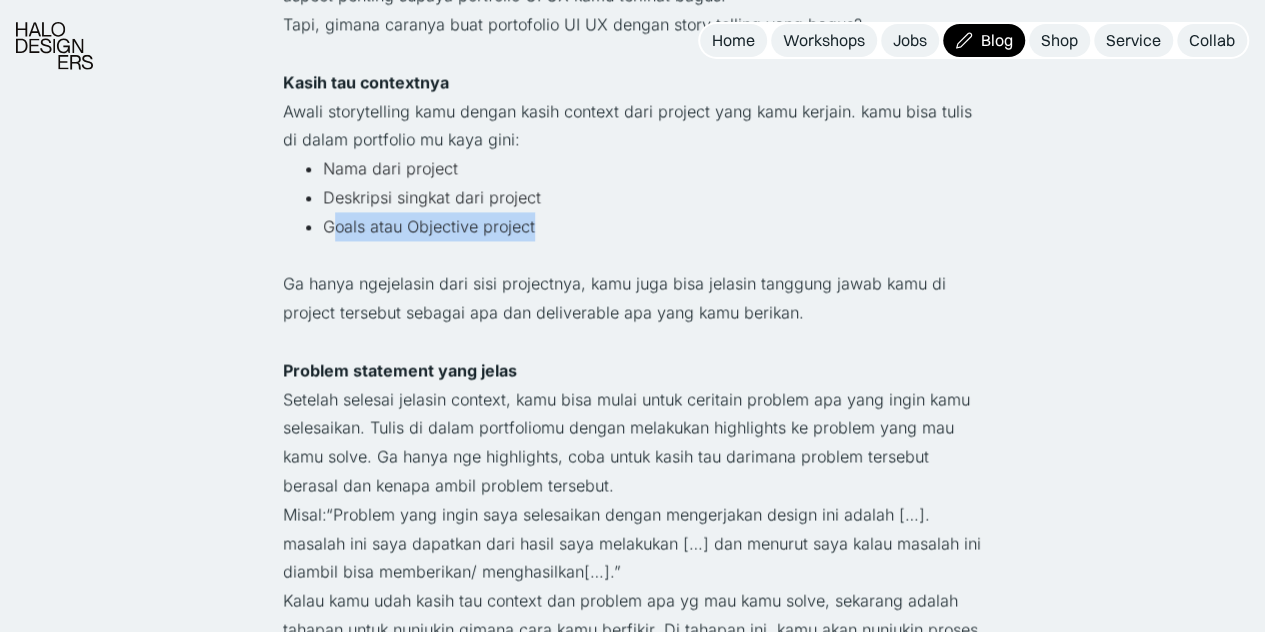drag, startPoint x: 428, startPoint y: 231, endPoint x: 635, endPoint y: 231, distance: 207 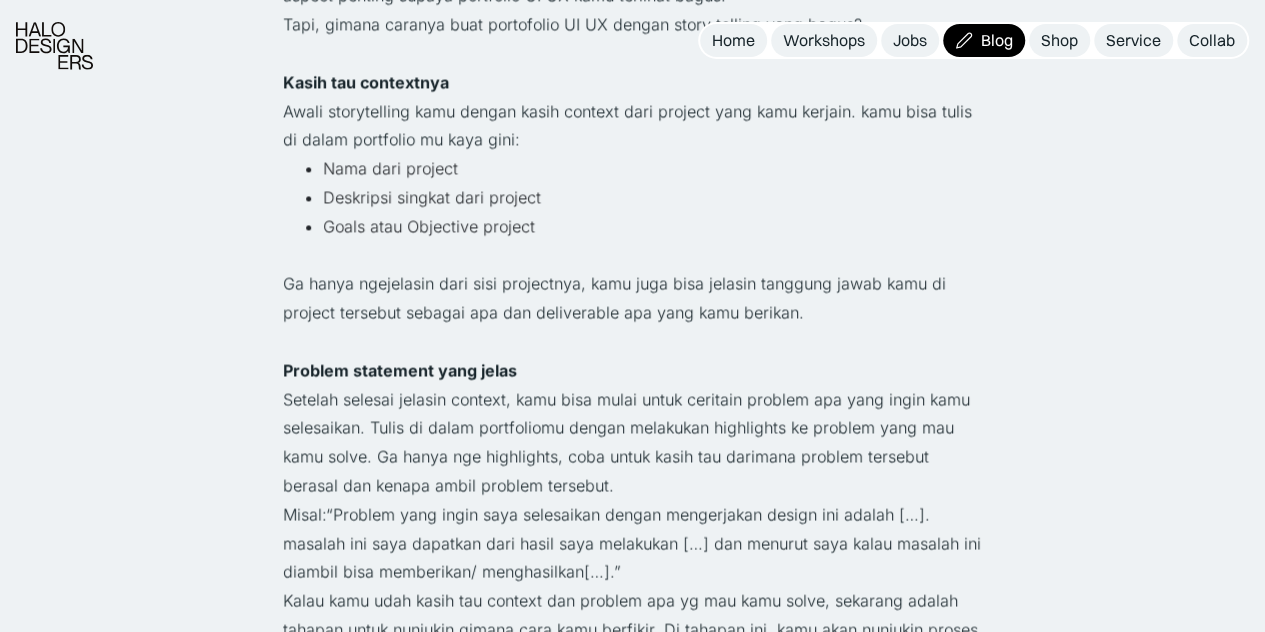 click on "‍" at bounding box center [633, 255] 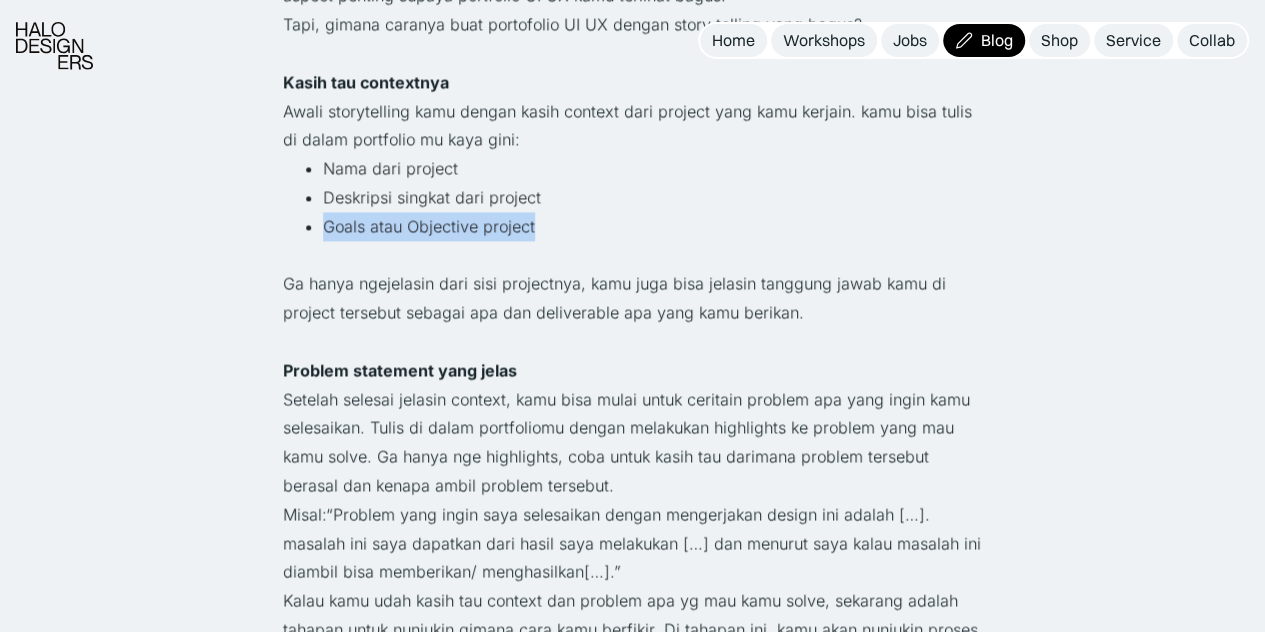drag, startPoint x: 311, startPoint y: 231, endPoint x: 713, endPoint y: 231, distance: 402 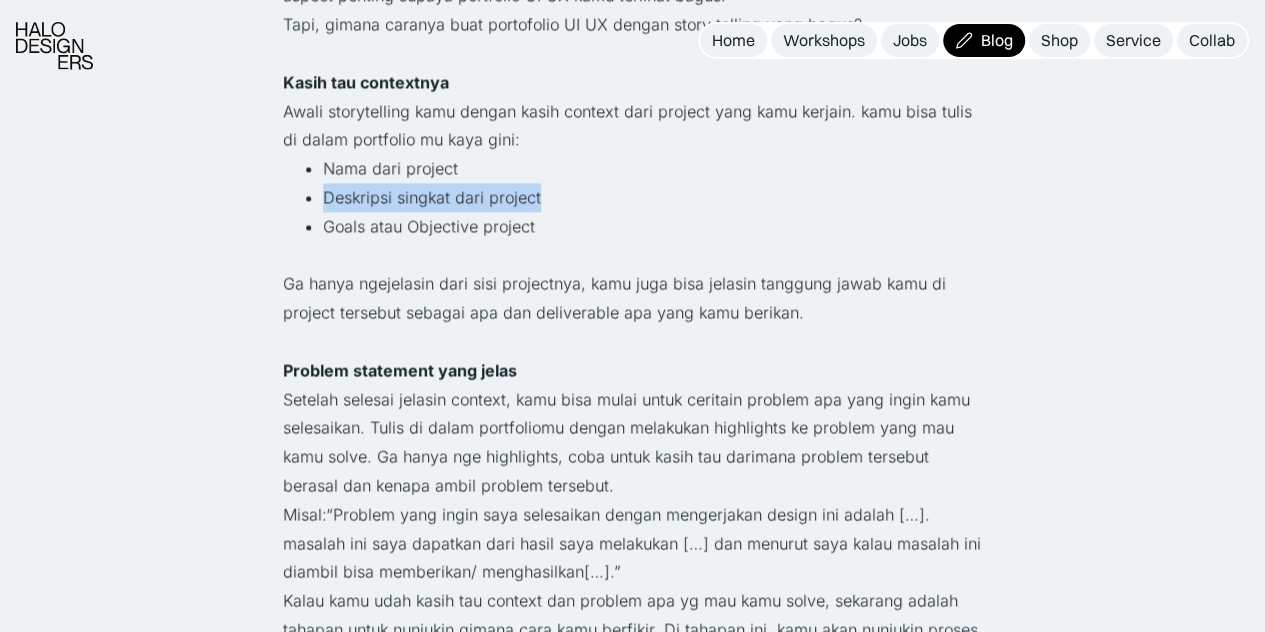 drag, startPoint x: 406, startPoint y: 197, endPoint x: 596, endPoint y: 189, distance: 190.16835 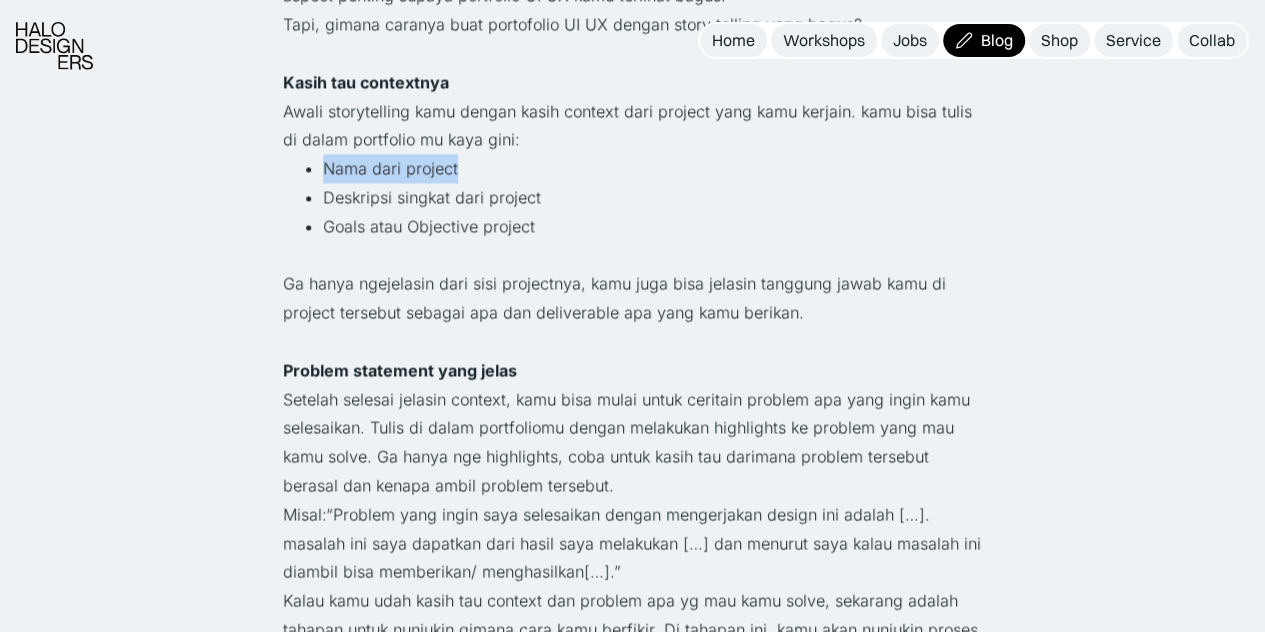 drag, startPoint x: 325, startPoint y: 163, endPoint x: 592, endPoint y: 163, distance: 267 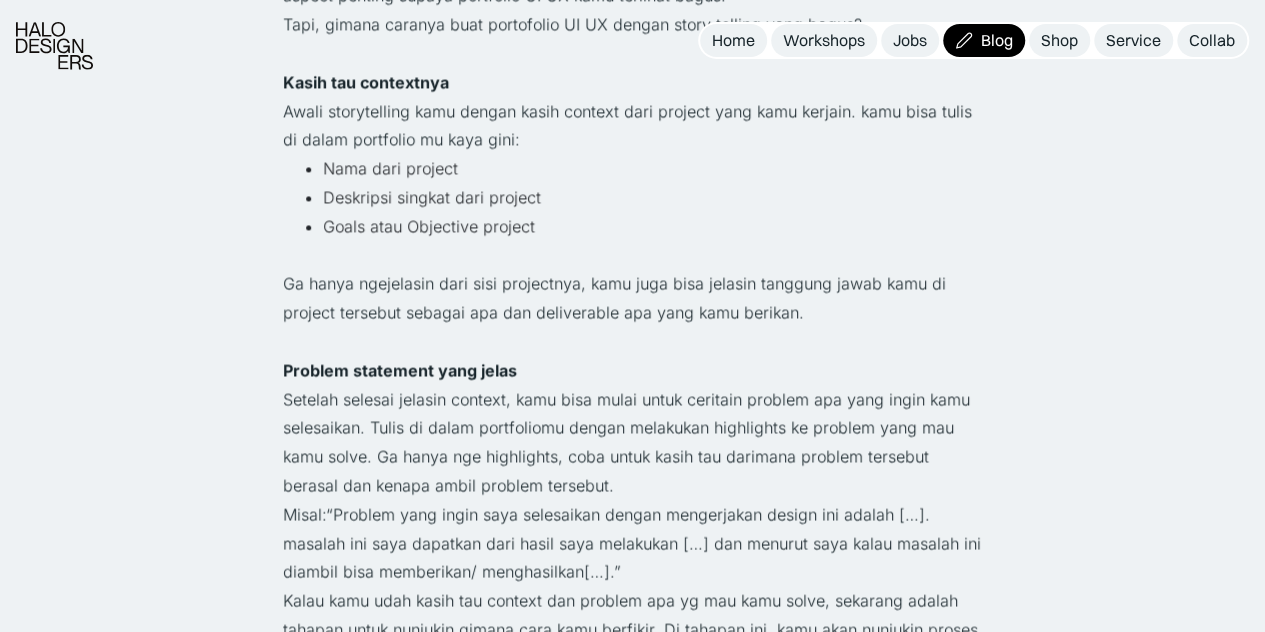 click on "Ga hanya ngejelasin dari sisi projectnya, kamu juga bisa jelasin tanggung jawab kamu di project tersebut sebagai apa dan deliverable apa yang kamu berikan." at bounding box center (633, 298) 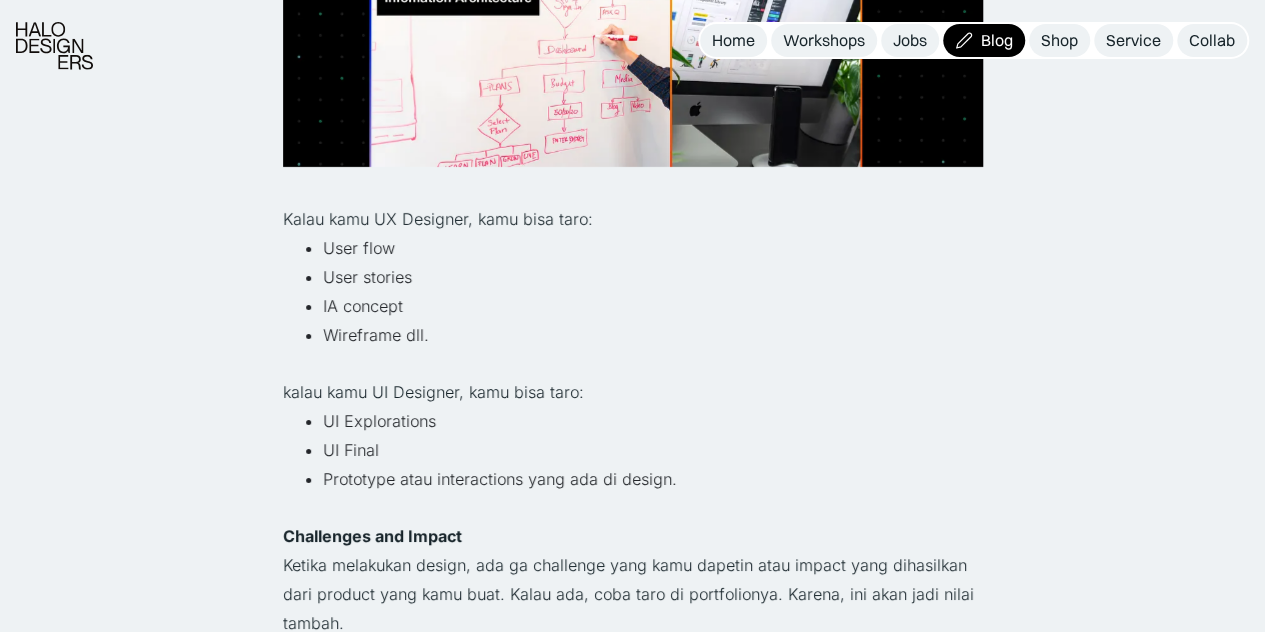 scroll, scrollTop: 3428, scrollLeft: 0, axis: vertical 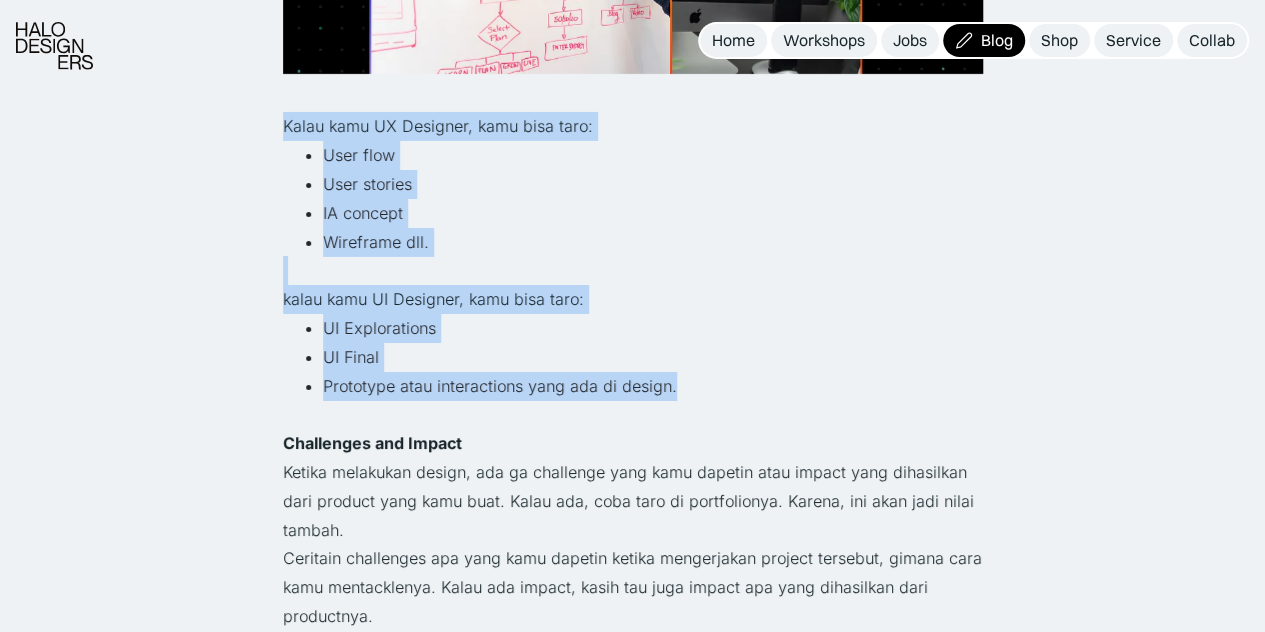 drag, startPoint x: 708, startPoint y: 377, endPoint x: 264, endPoint y: 115, distance: 515.5386 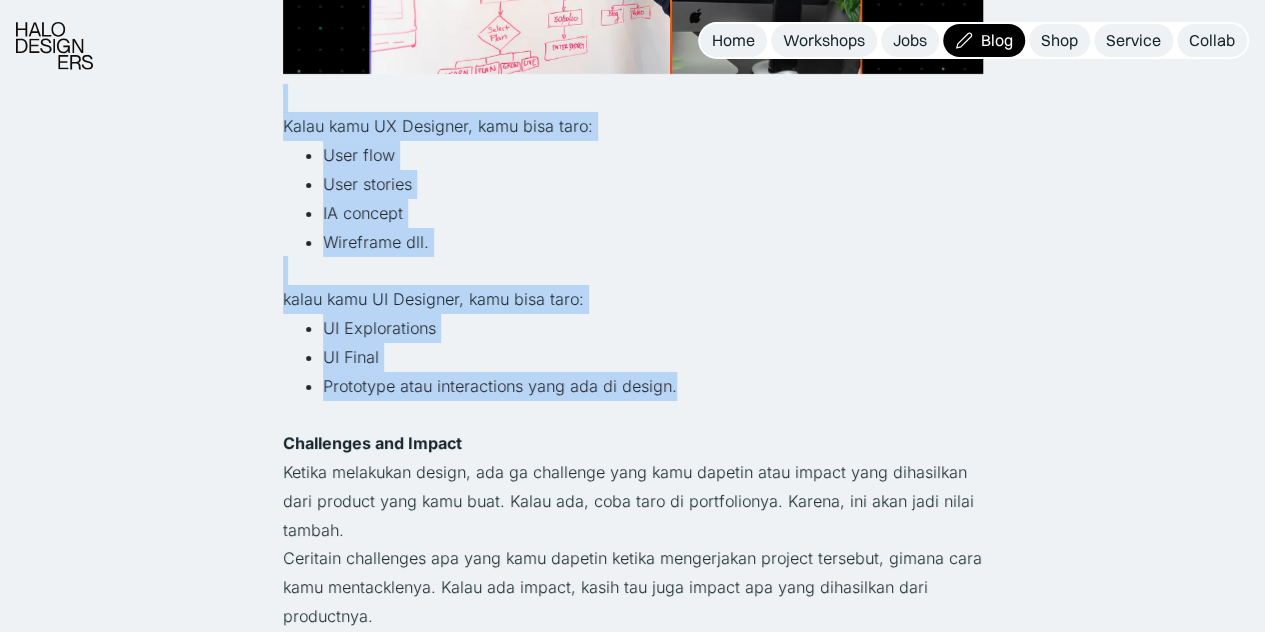 drag, startPoint x: 731, startPoint y: 382, endPoint x: 254, endPoint y: 102, distance: 553.10846 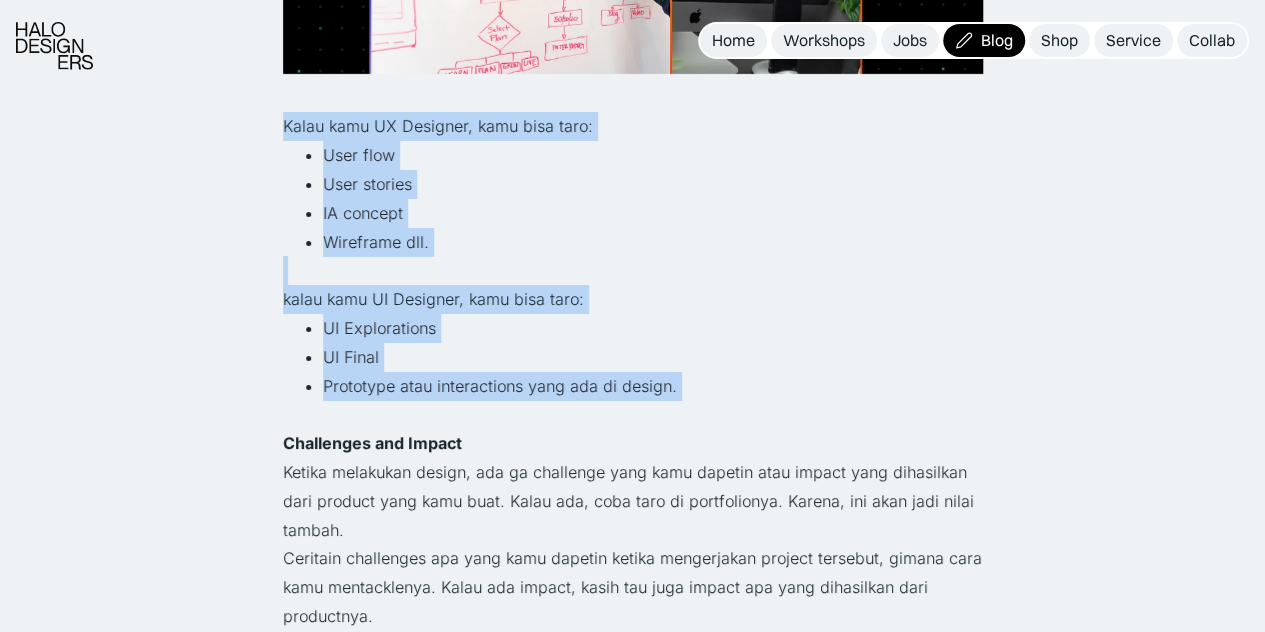 drag, startPoint x: 465, startPoint y: 181, endPoint x: 692, endPoint y: 393, distance: 310.60104 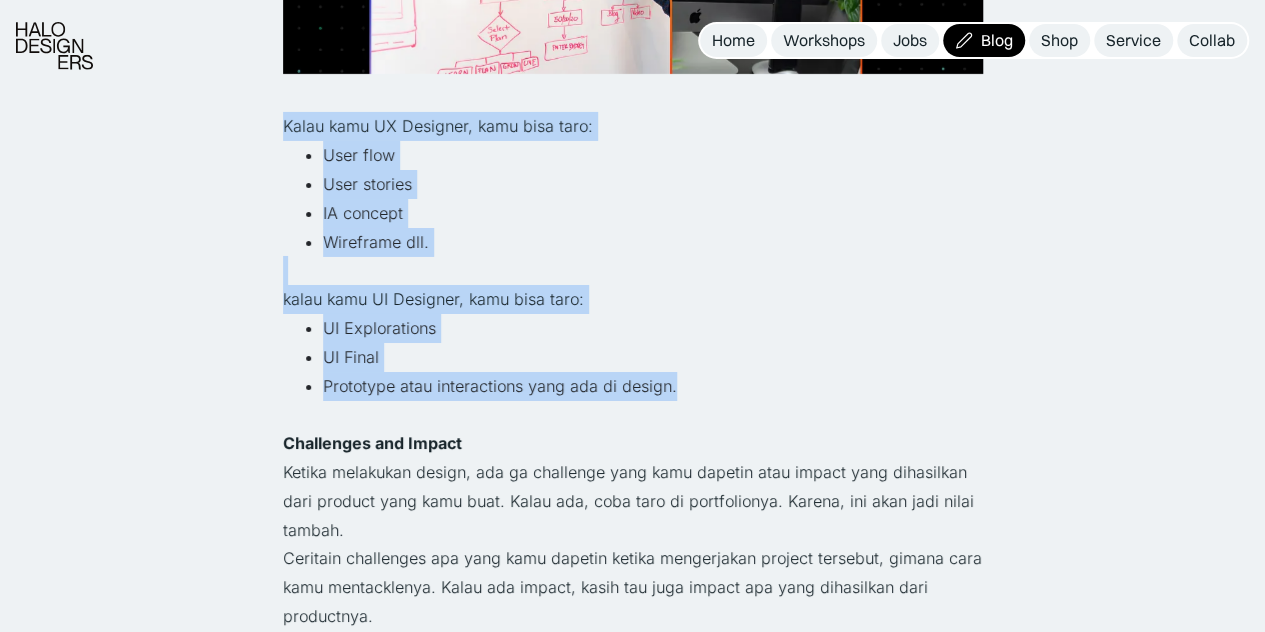 drag, startPoint x: 722, startPoint y: 393, endPoint x: 291, endPoint y: 123, distance: 508.58725 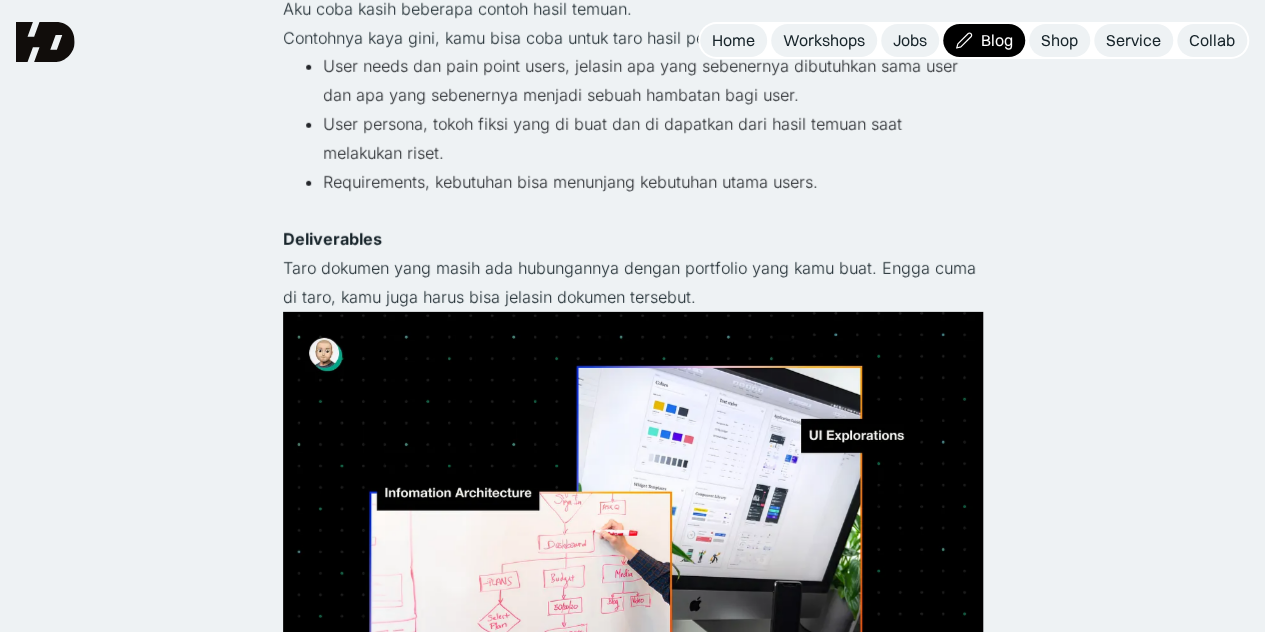 scroll, scrollTop: 2728, scrollLeft: 0, axis: vertical 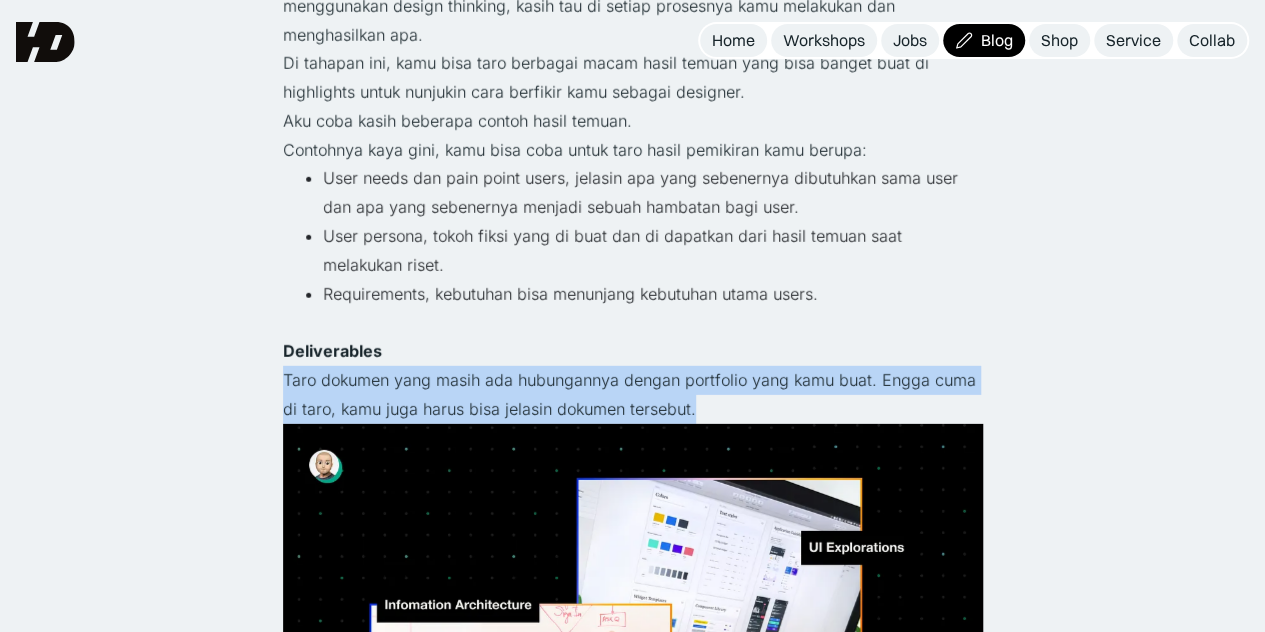 drag, startPoint x: 741, startPoint y: 403, endPoint x: 281, endPoint y: 381, distance: 460.5258 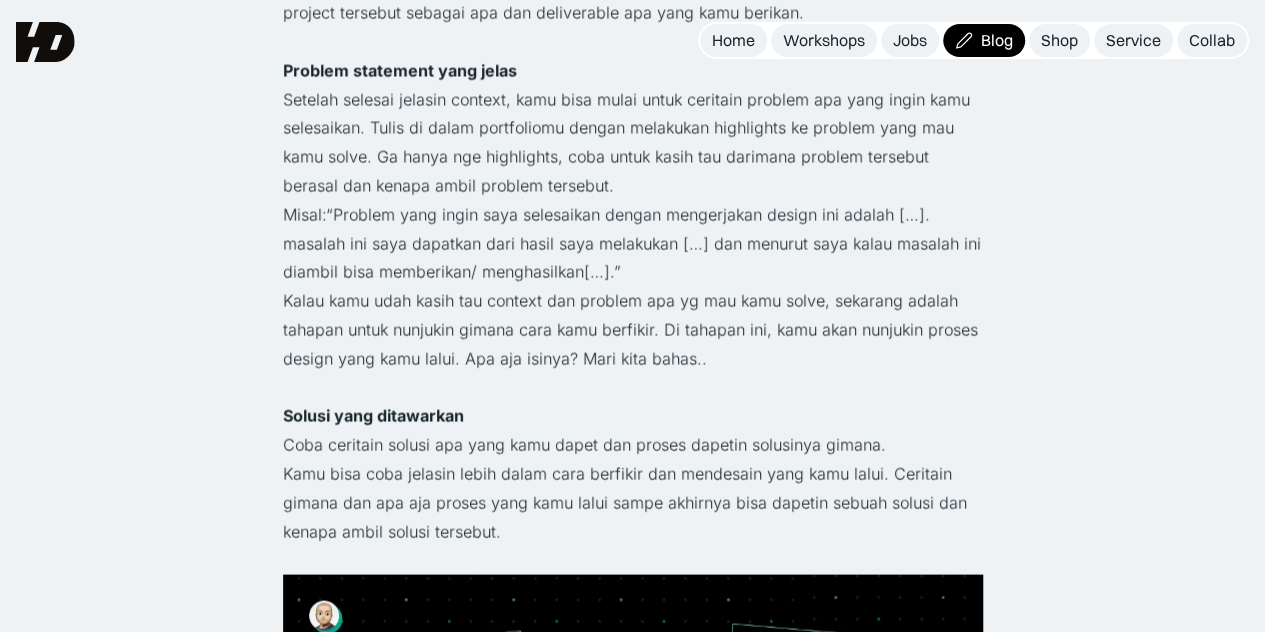 scroll, scrollTop: 1628, scrollLeft: 0, axis: vertical 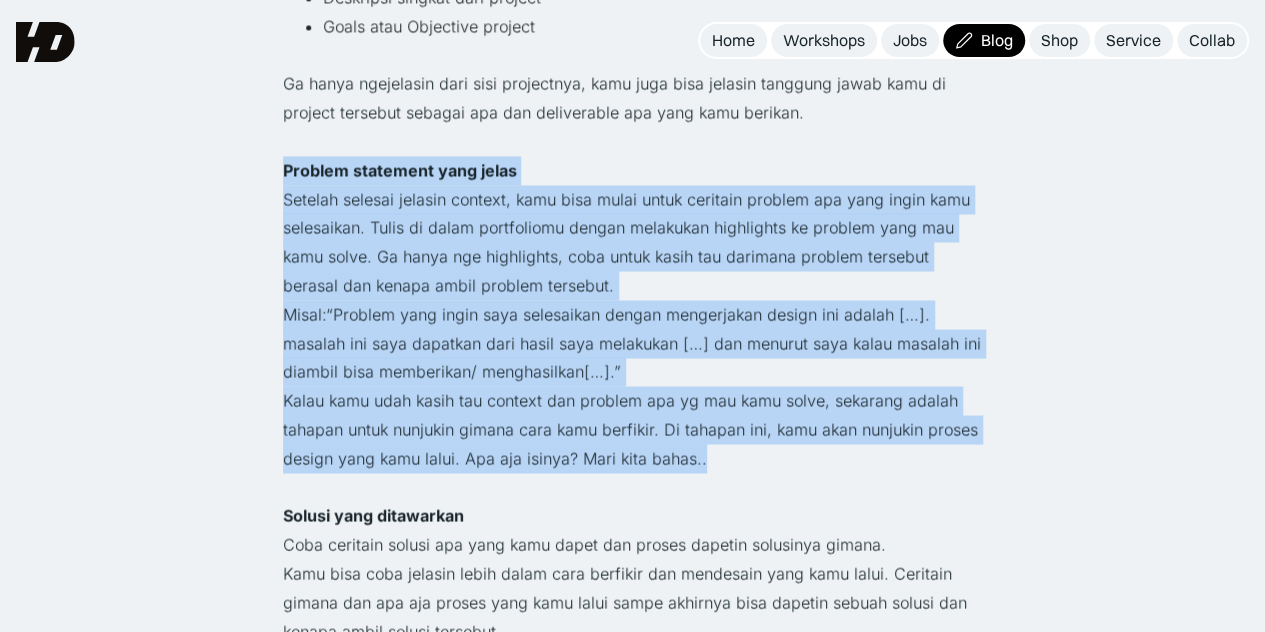 drag, startPoint x: 746, startPoint y: 449, endPoint x: 274, endPoint y: 179, distance: 543.7683 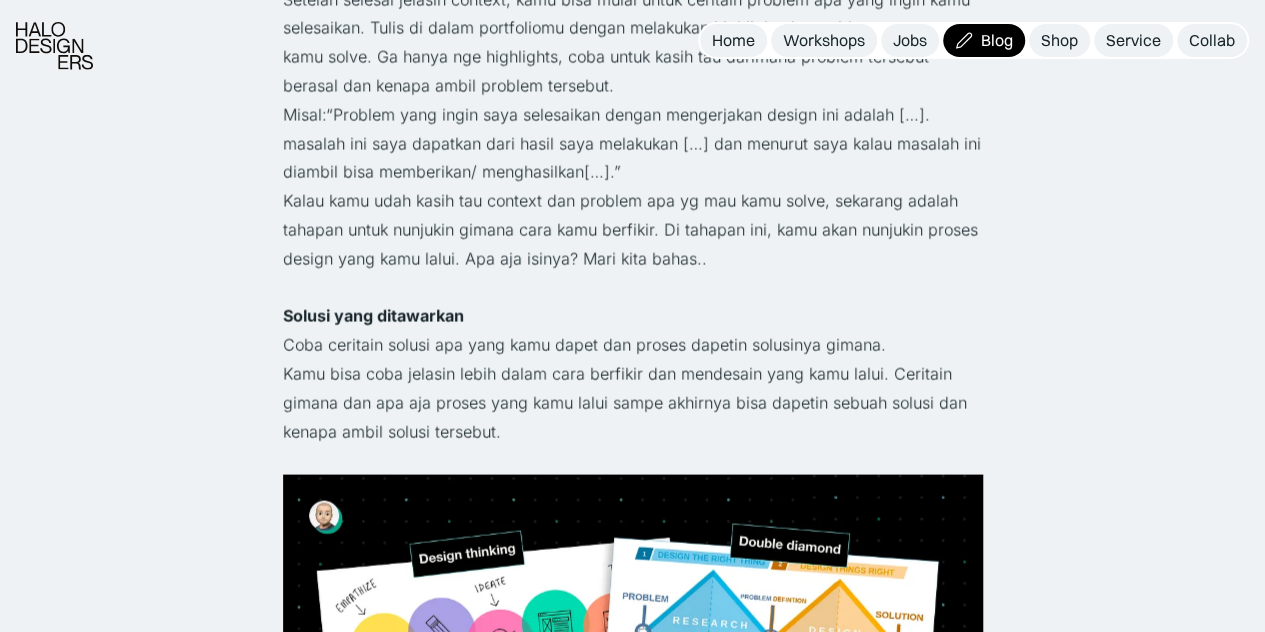 click on "Kamu bisa coba jelasin lebih dalam cara berfikir dan mendesain yang kamu lalui. Ceritain gimana dan apa aja proses yang kamu lalui sampe akhirnya bisa dapetin sebuah solusi dan kenapa ambil solusi tersebut." at bounding box center [633, 402] 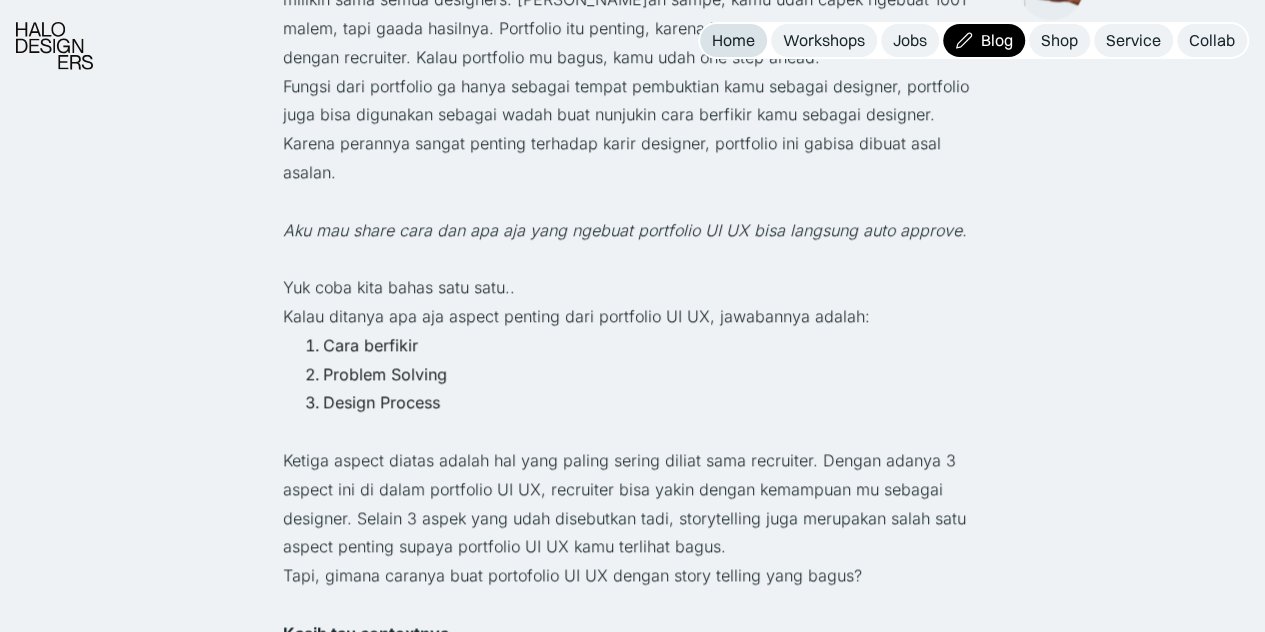 scroll, scrollTop: 1000, scrollLeft: 0, axis: vertical 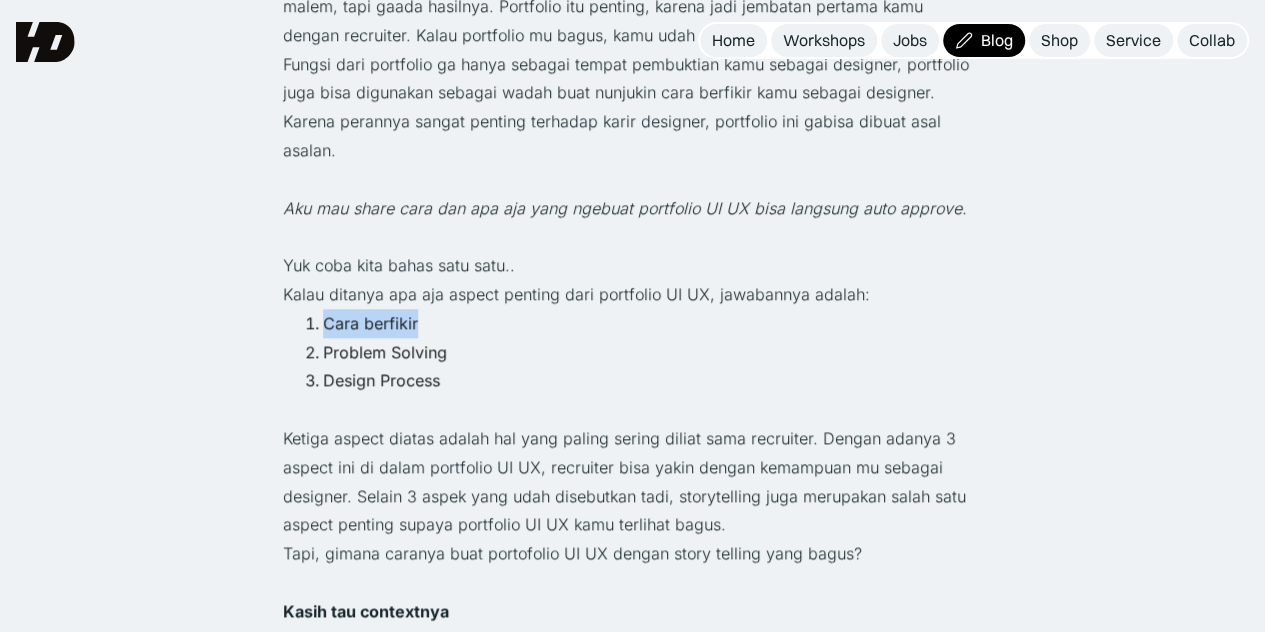 drag, startPoint x: 320, startPoint y: 319, endPoint x: 456, endPoint y: 327, distance: 136.23509 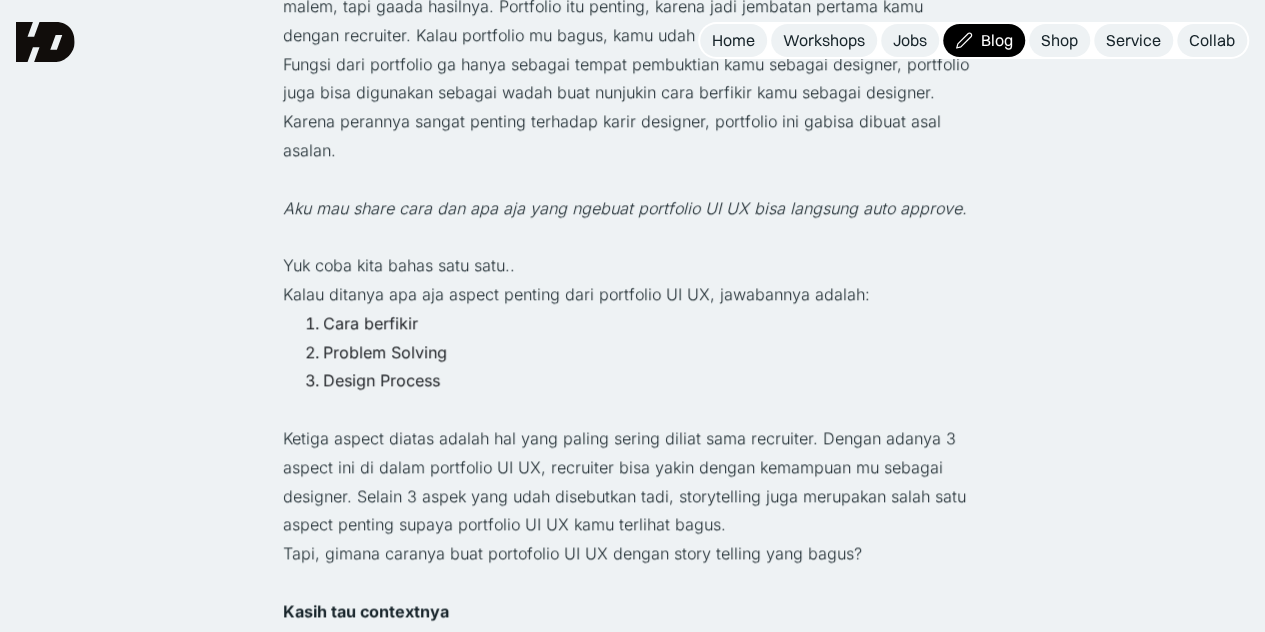 click on "Problem Solving" at bounding box center (653, 352) 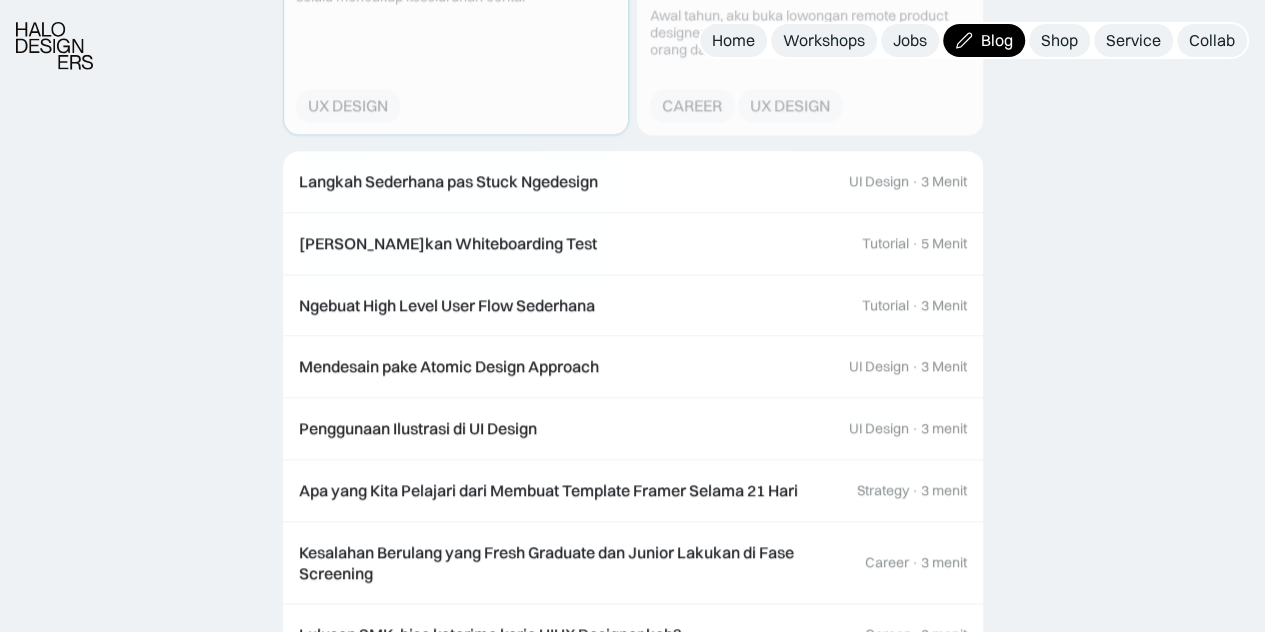 scroll, scrollTop: 4799, scrollLeft: 0, axis: vertical 